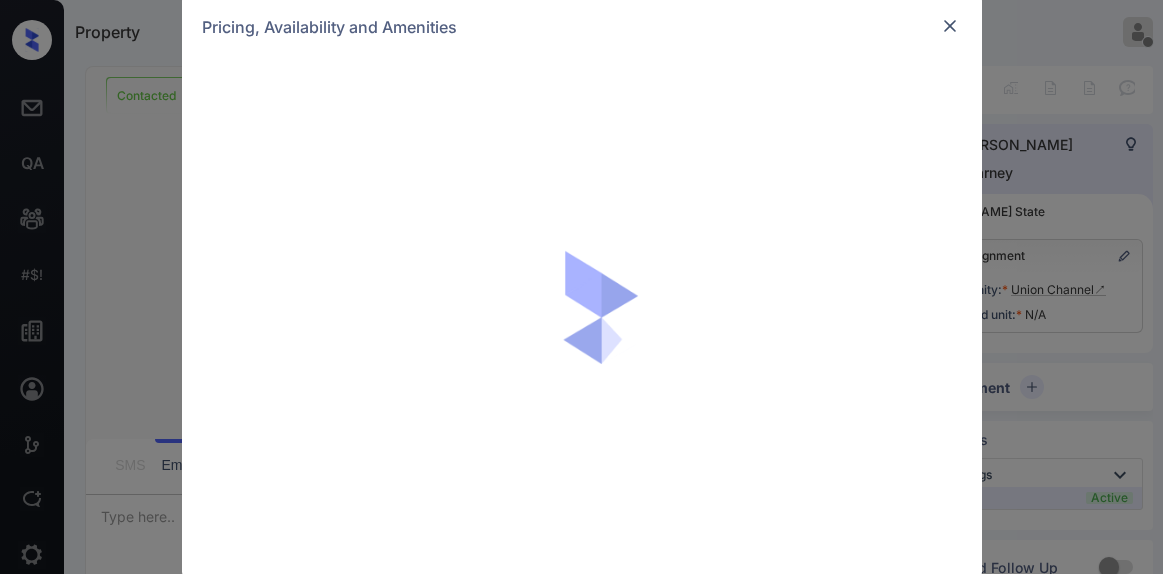 scroll, scrollTop: 0, scrollLeft: 0, axis: both 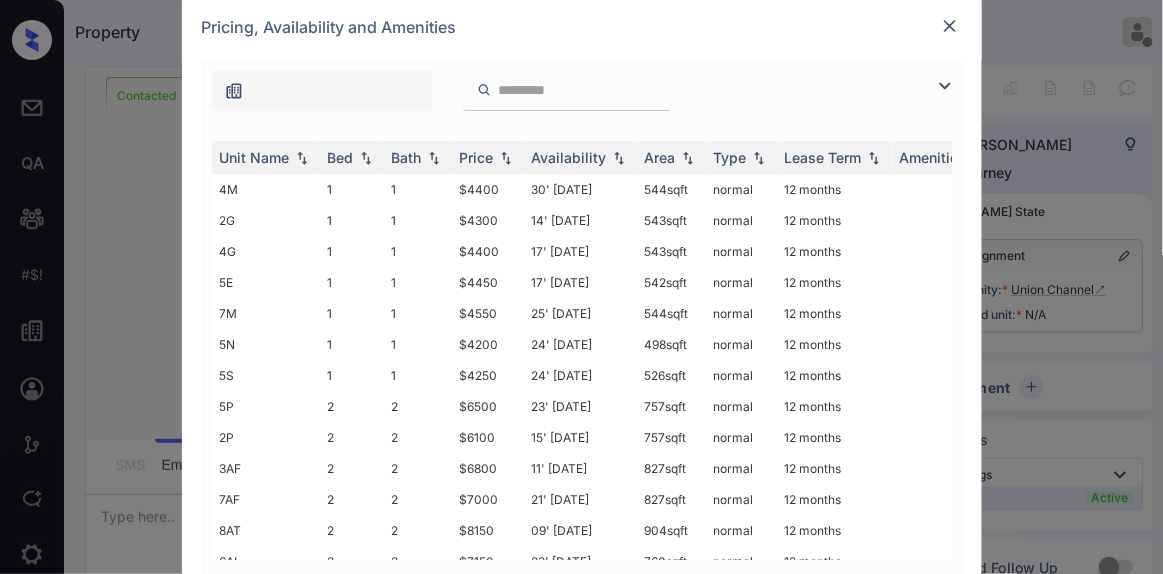 click at bounding box center [950, 26] 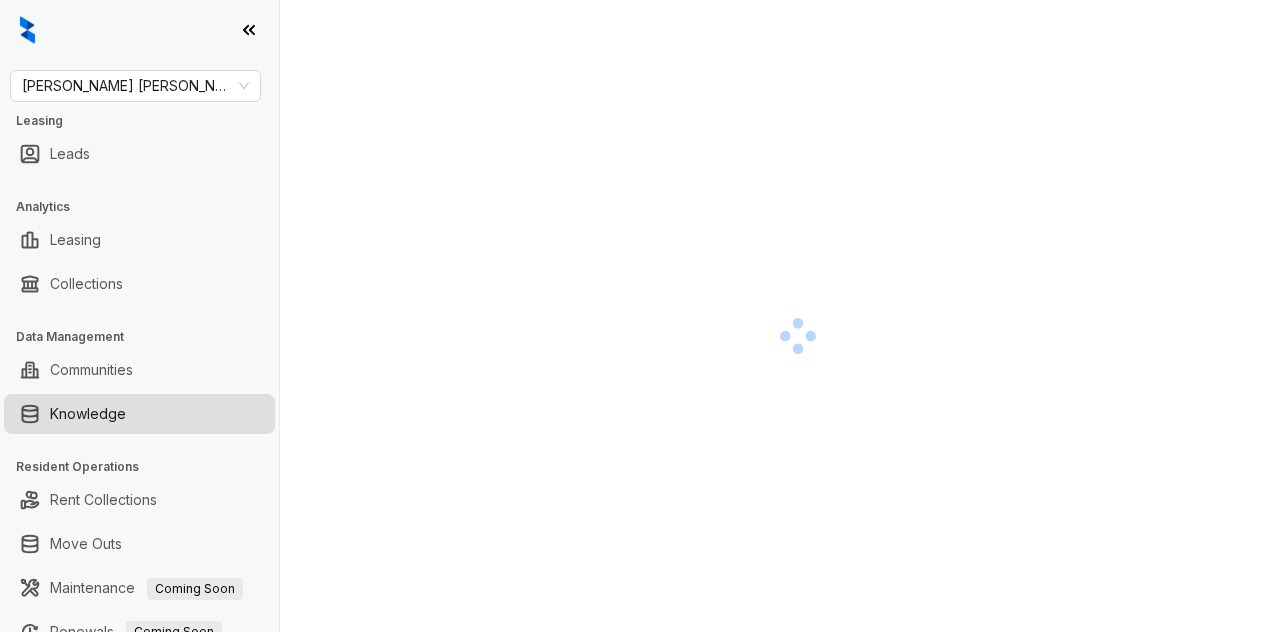 scroll, scrollTop: 0, scrollLeft: 0, axis: both 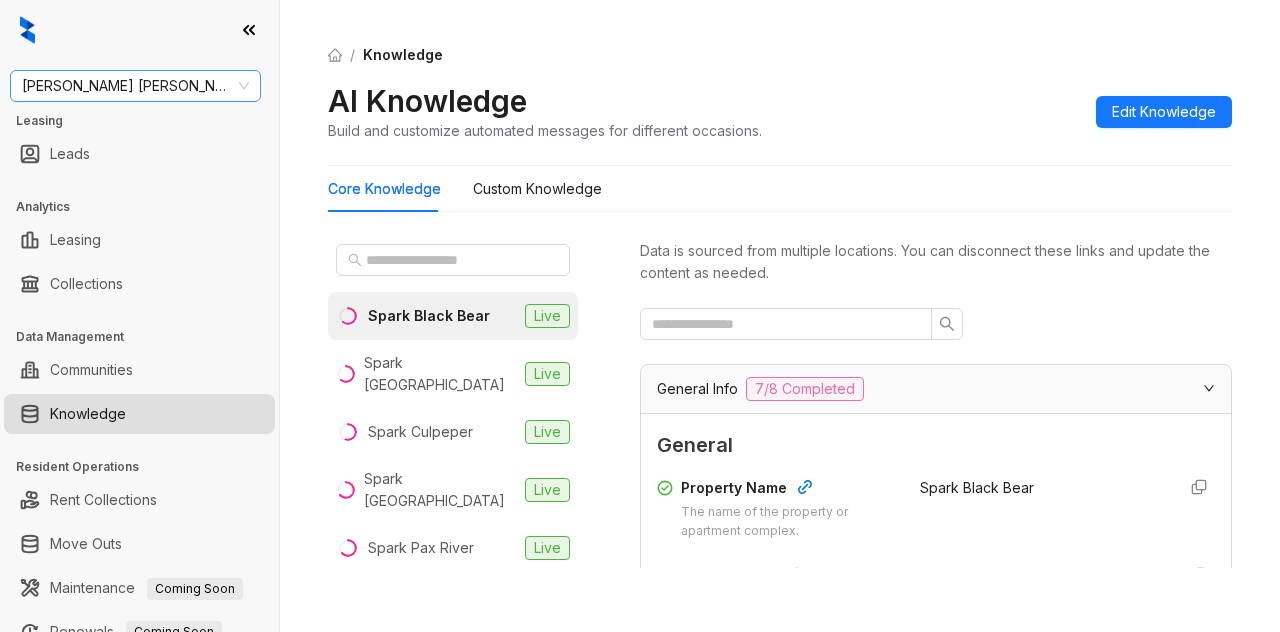 click on "Gates Hudson" at bounding box center (135, 86) 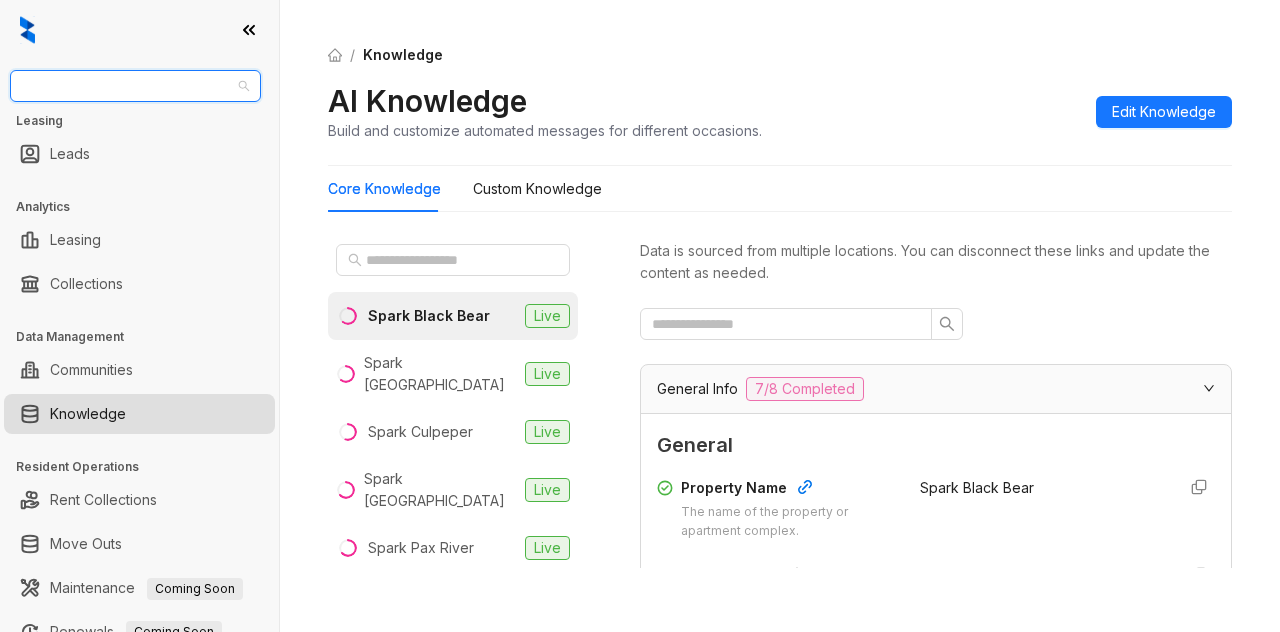 click on "Gates Hudson" at bounding box center [135, 86] 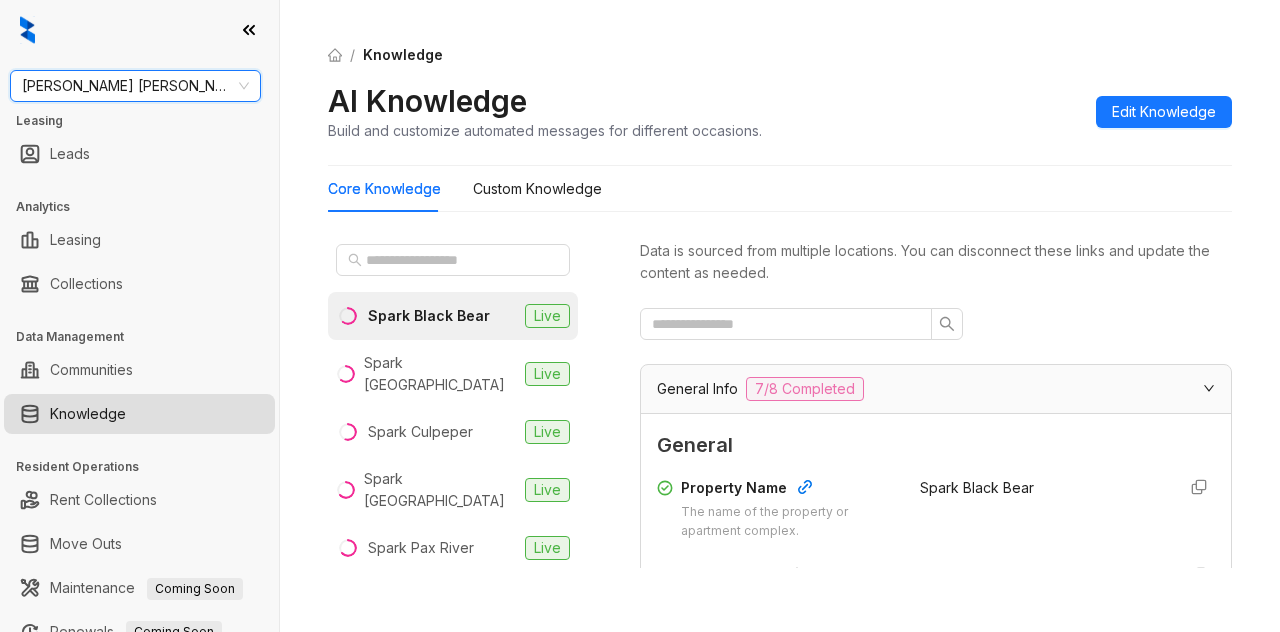click on "Gates Hudson" at bounding box center (135, 86) 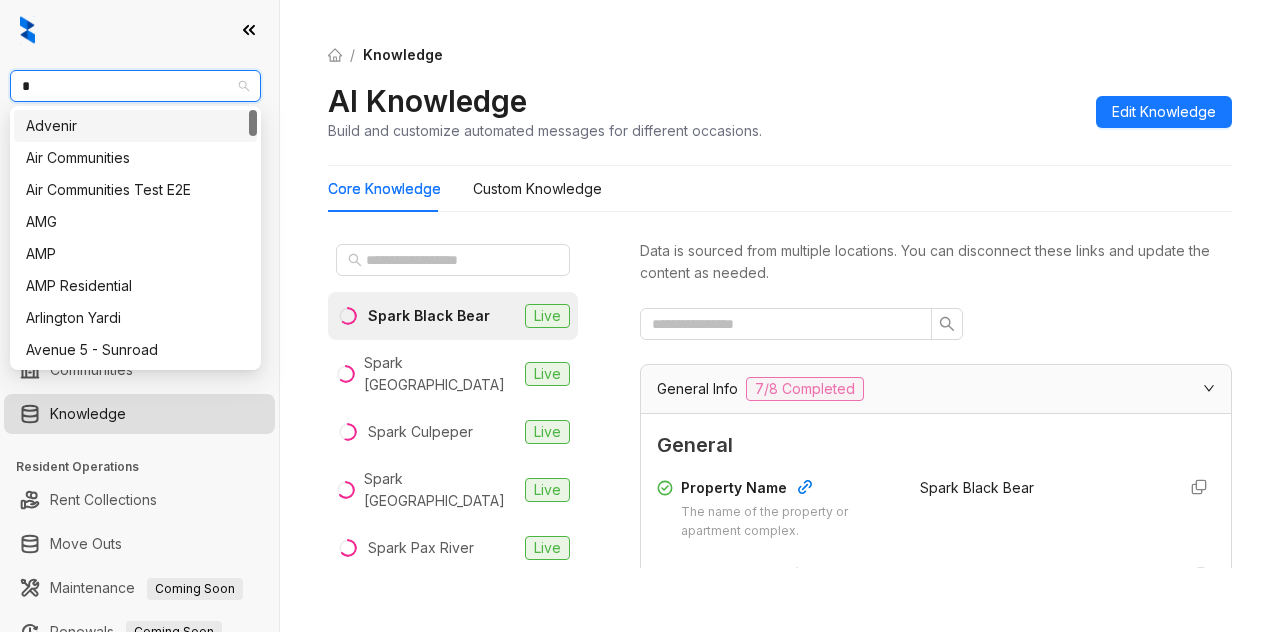 type on "**" 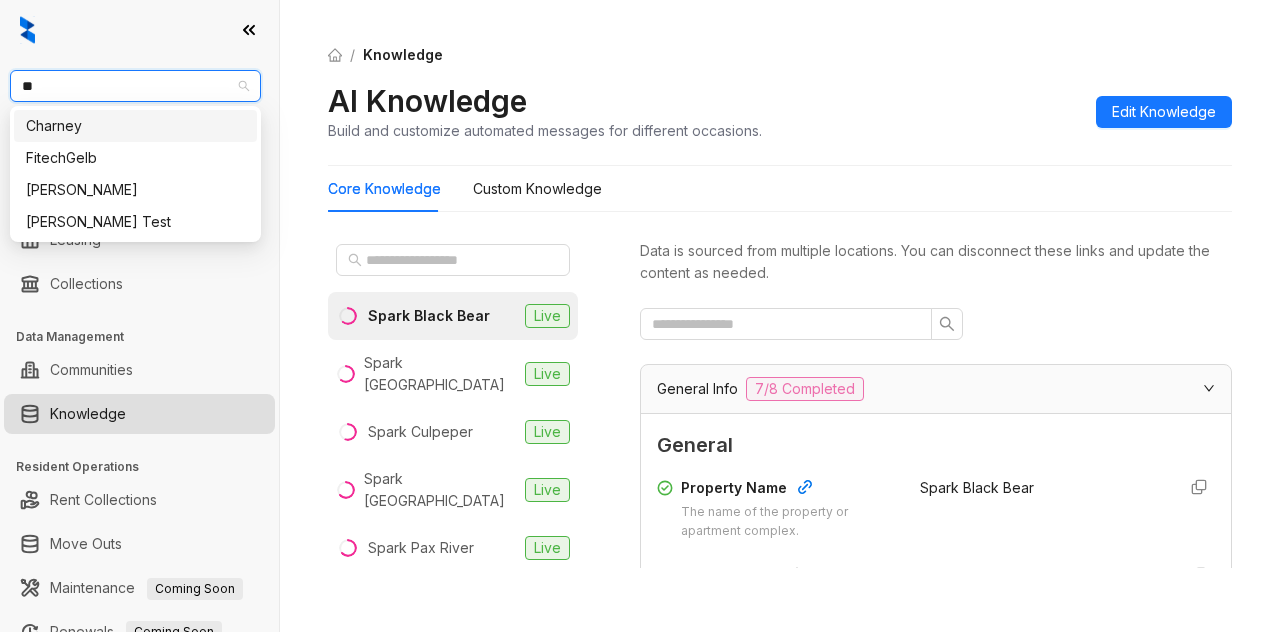 click on "Charney" at bounding box center [135, 126] 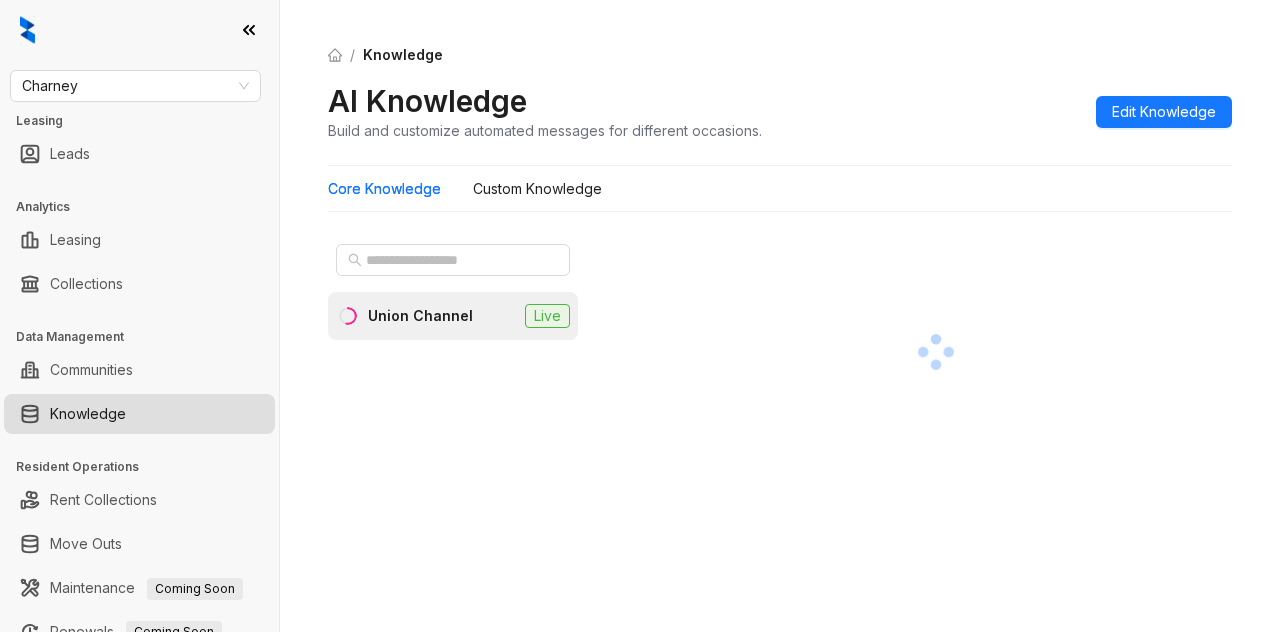 scroll, scrollTop: 0, scrollLeft: 0, axis: both 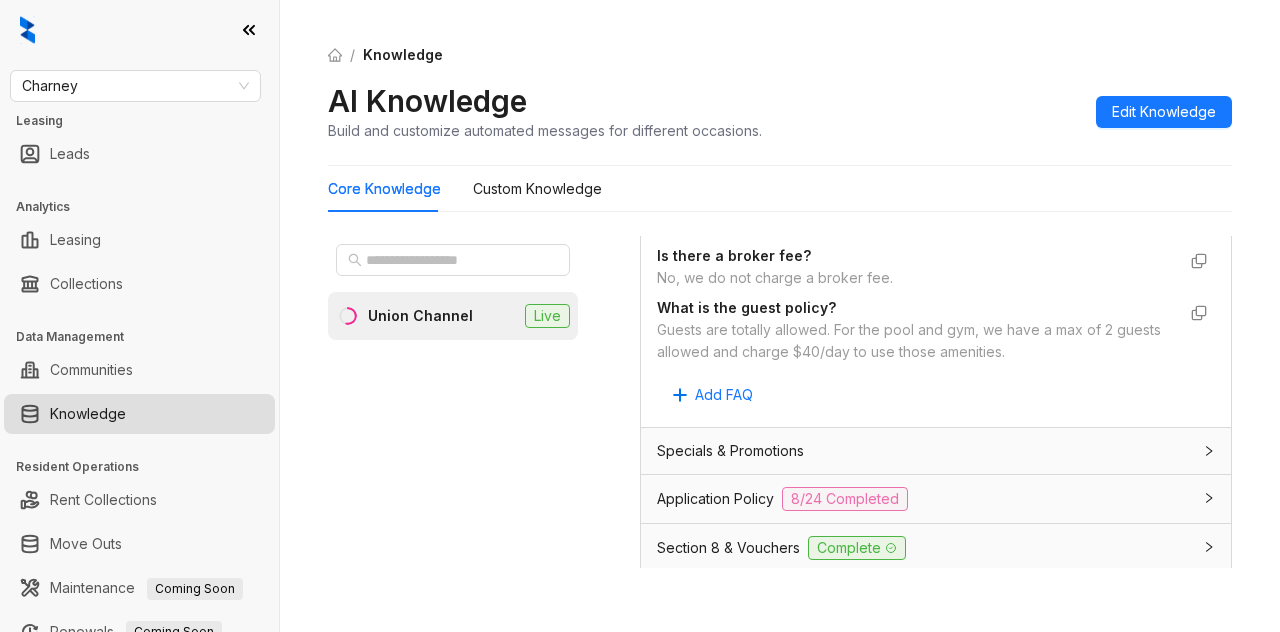 click on "Specials & Promotions" at bounding box center (730, 451) 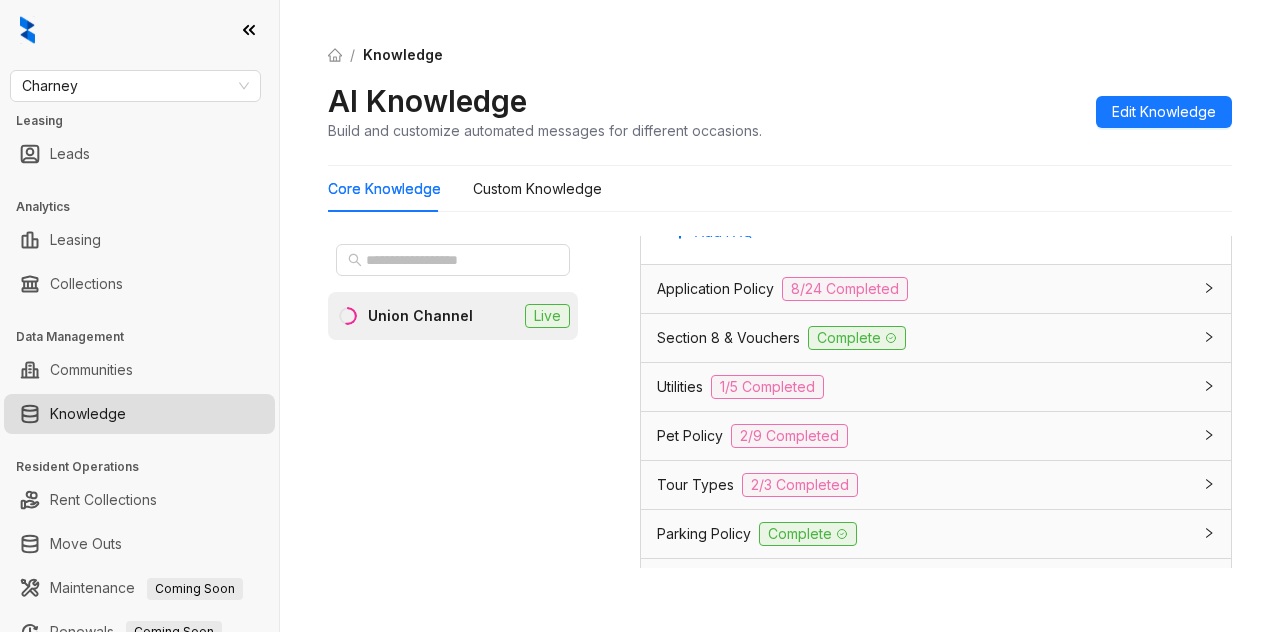 scroll, scrollTop: 2500, scrollLeft: 0, axis: vertical 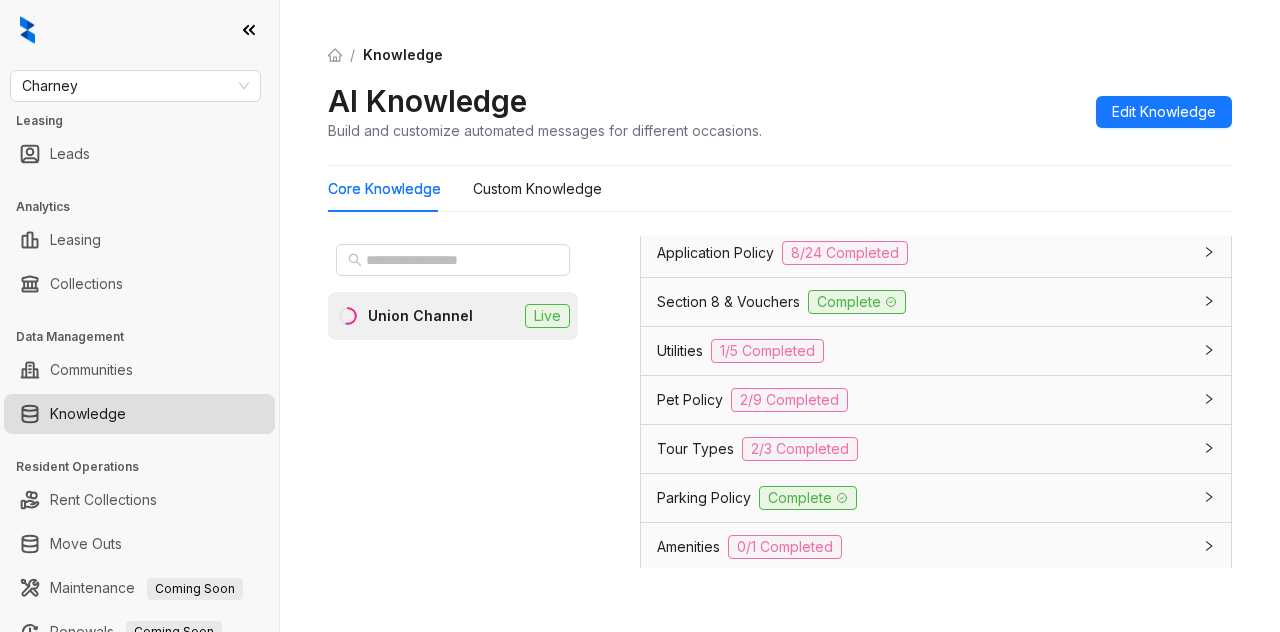 click on "Section 8 & Vouchers" at bounding box center [728, 302] 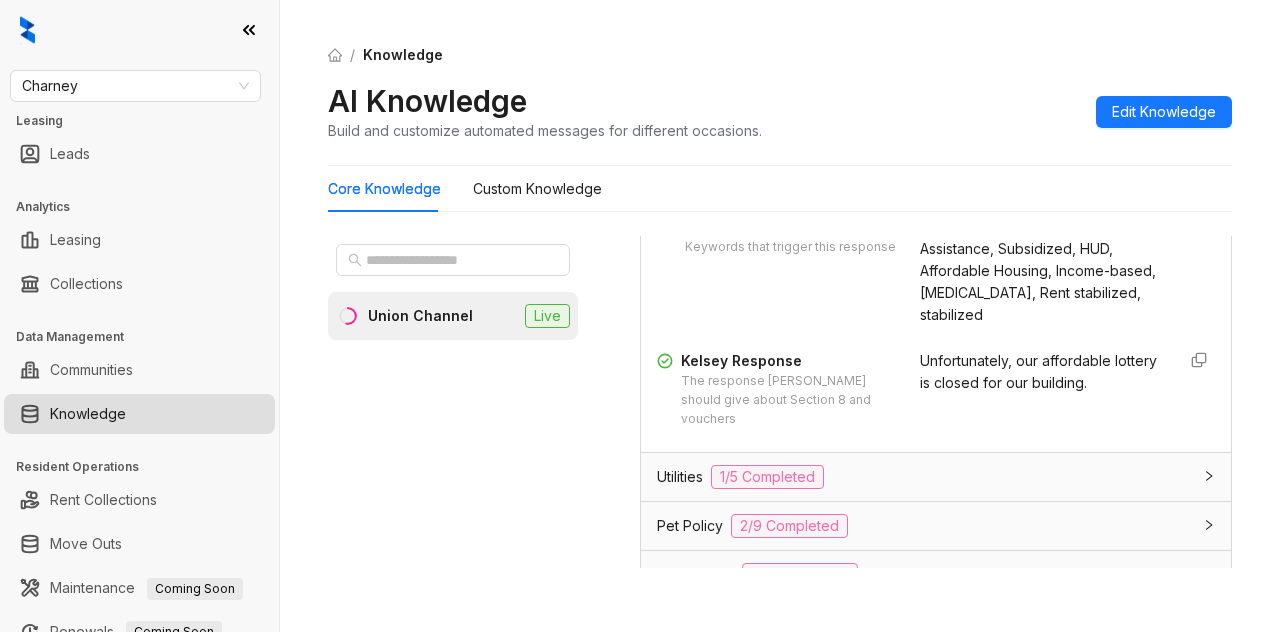 scroll, scrollTop: 2700, scrollLeft: 0, axis: vertical 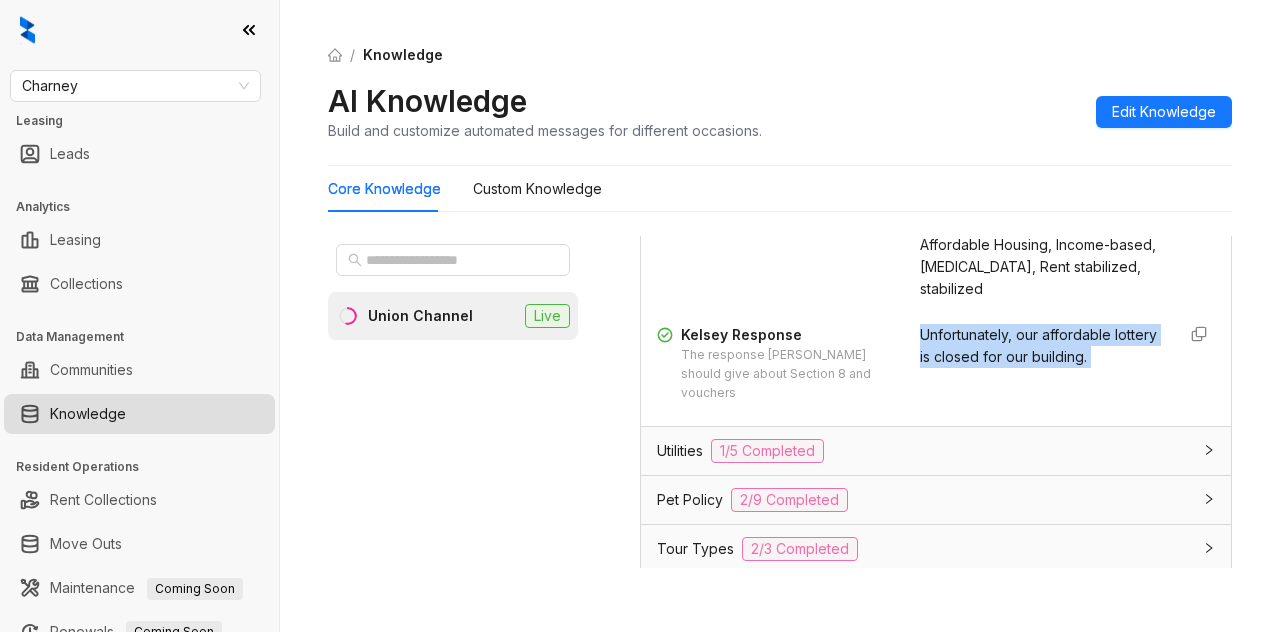 drag, startPoint x: 1137, startPoint y: 415, endPoint x: 898, endPoint y: 389, distance: 240.41006 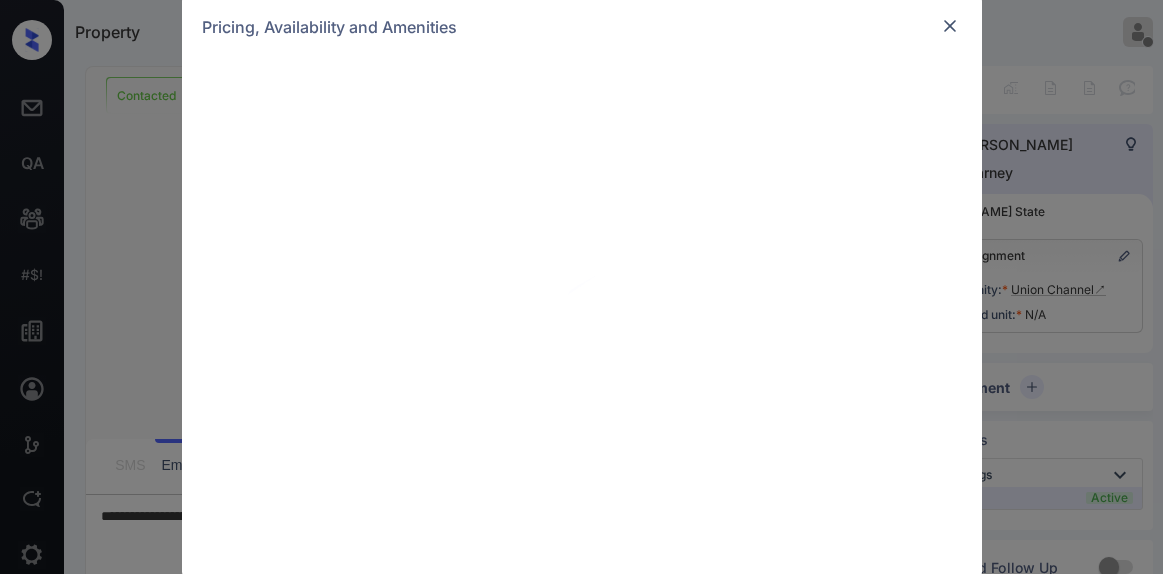 scroll, scrollTop: 0, scrollLeft: 0, axis: both 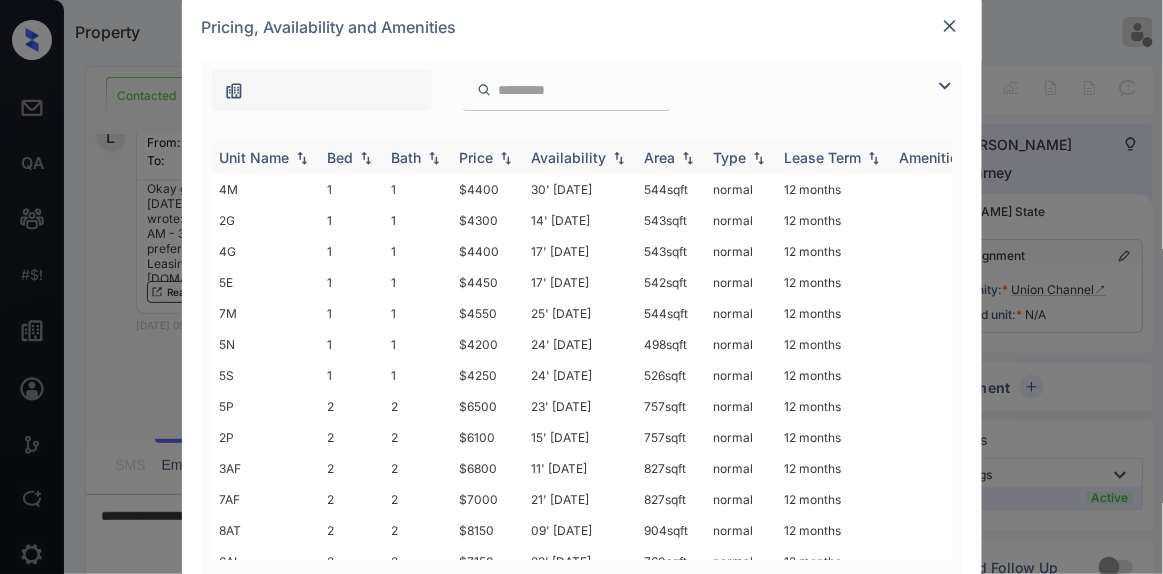 click on "Price" at bounding box center [477, 157] 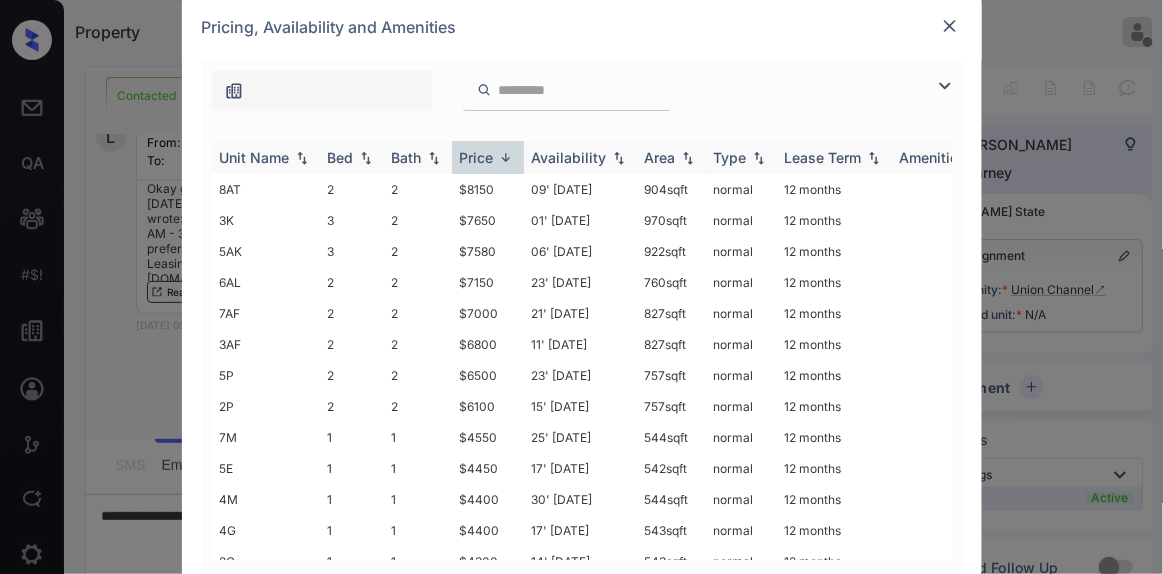click on "Price" at bounding box center (477, 157) 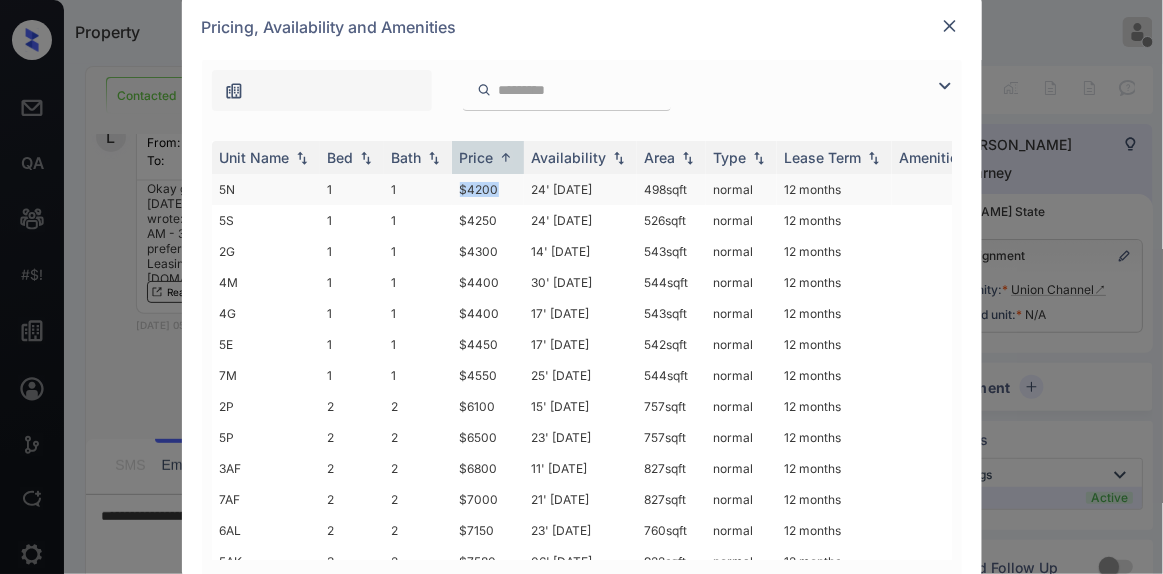 drag, startPoint x: 455, startPoint y: 188, endPoint x: 497, endPoint y: 185, distance: 42.107006 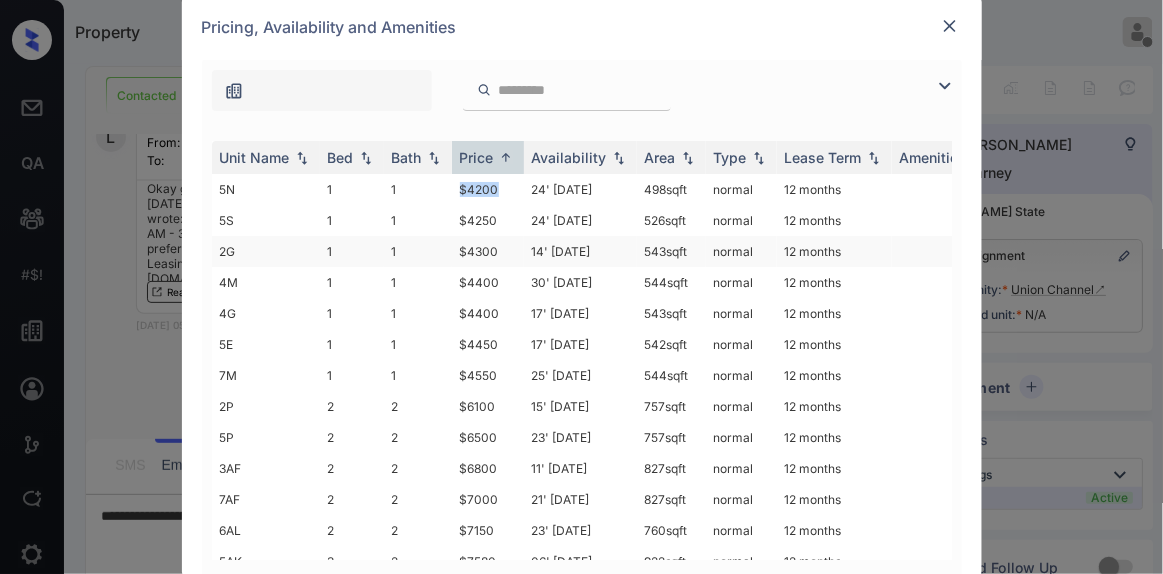 copy on "$4200" 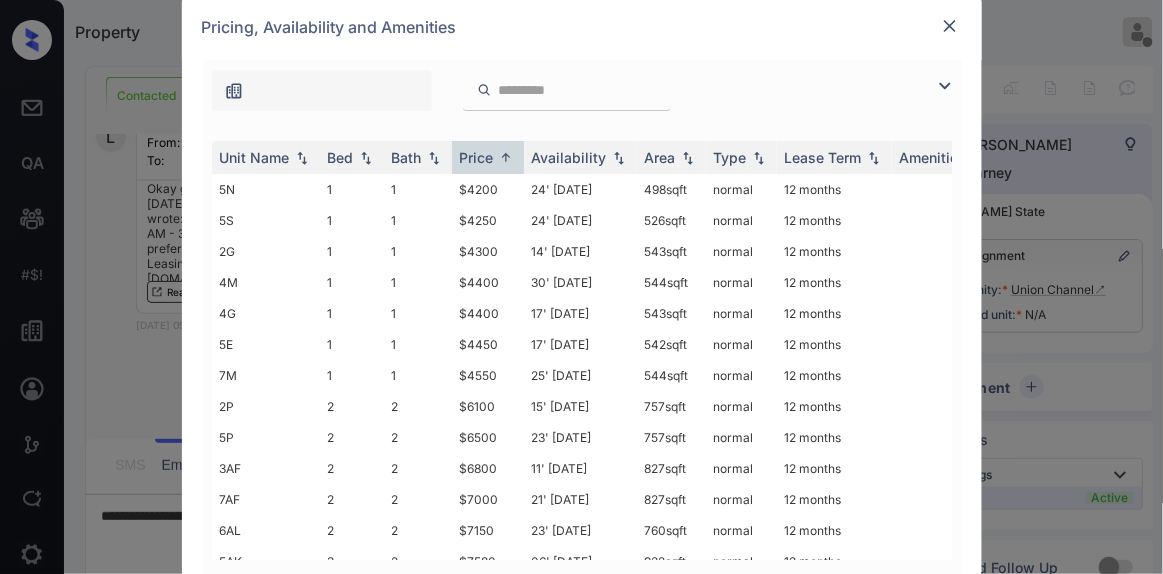 drag, startPoint x: 109, startPoint y: 298, endPoint x: 174, endPoint y: 304, distance: 65.27634 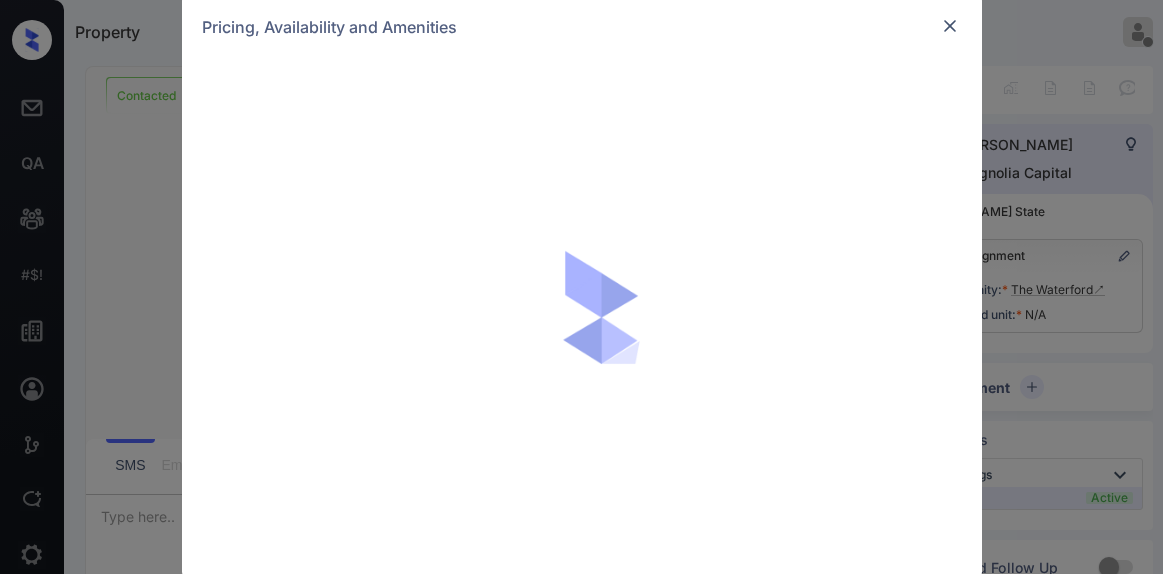 scroll, scrollTop: 0, scrollLeft: 0, axis: both 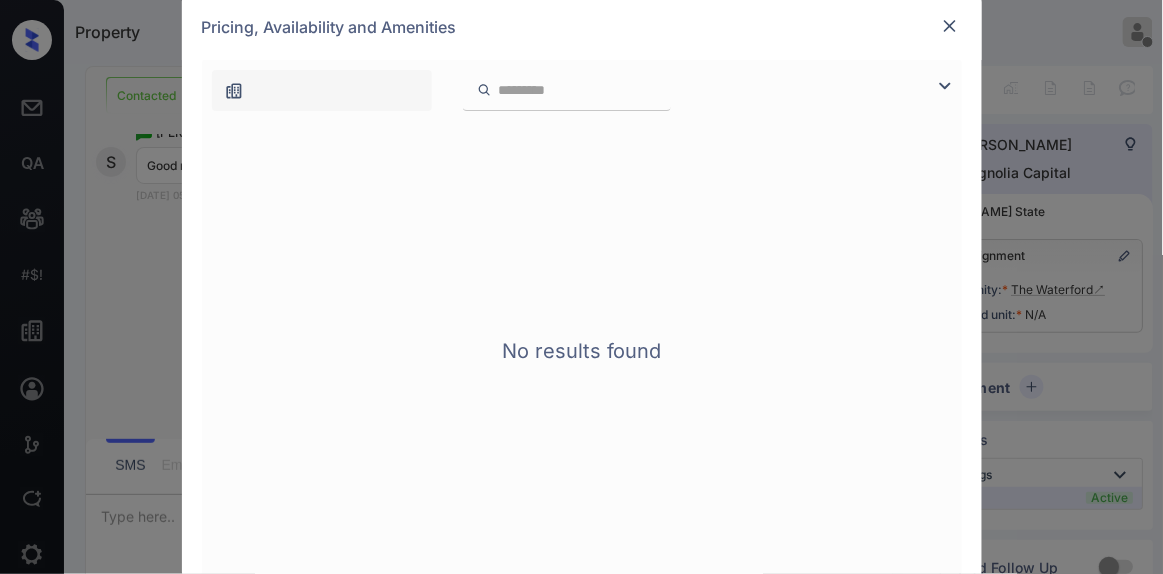 click at bounding box center (950, 26) 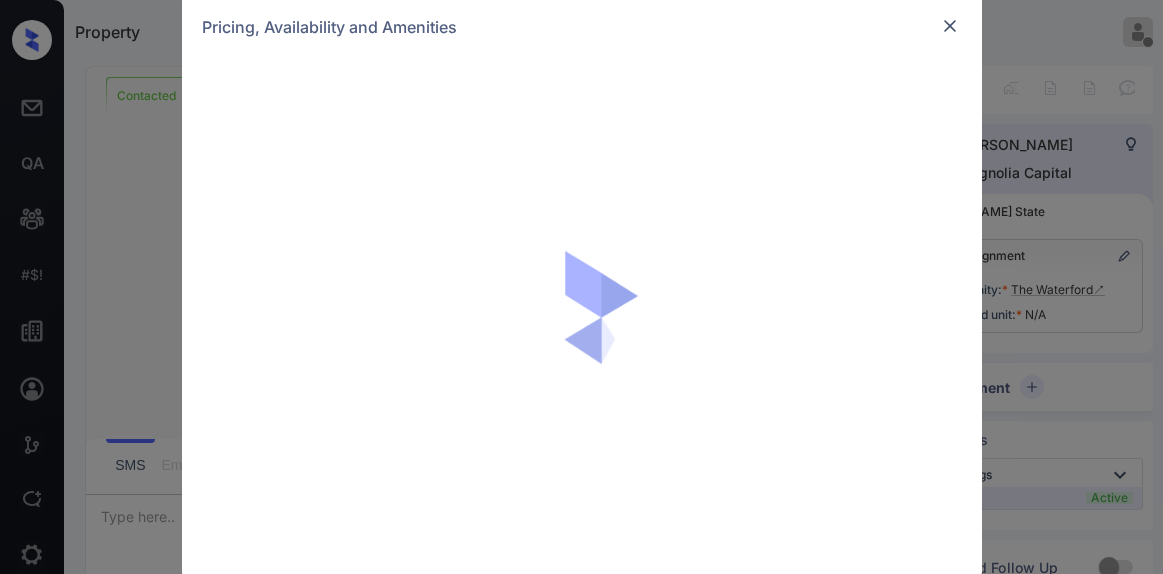 scroll, scrollTop: 0, scrollLeft: 0, axis: both 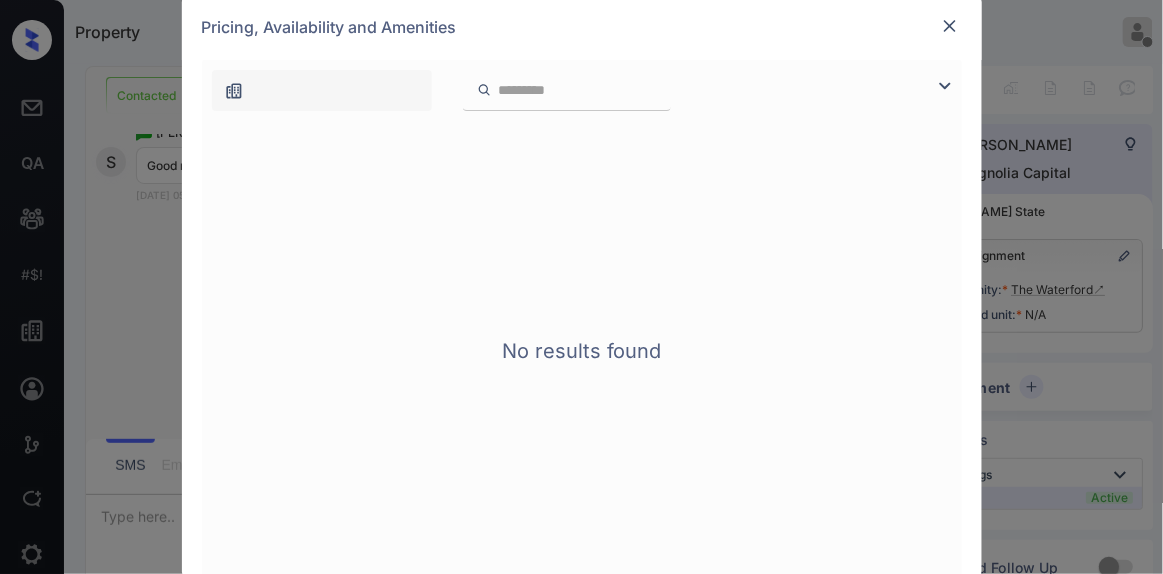 click at bounding box center (950, 26) 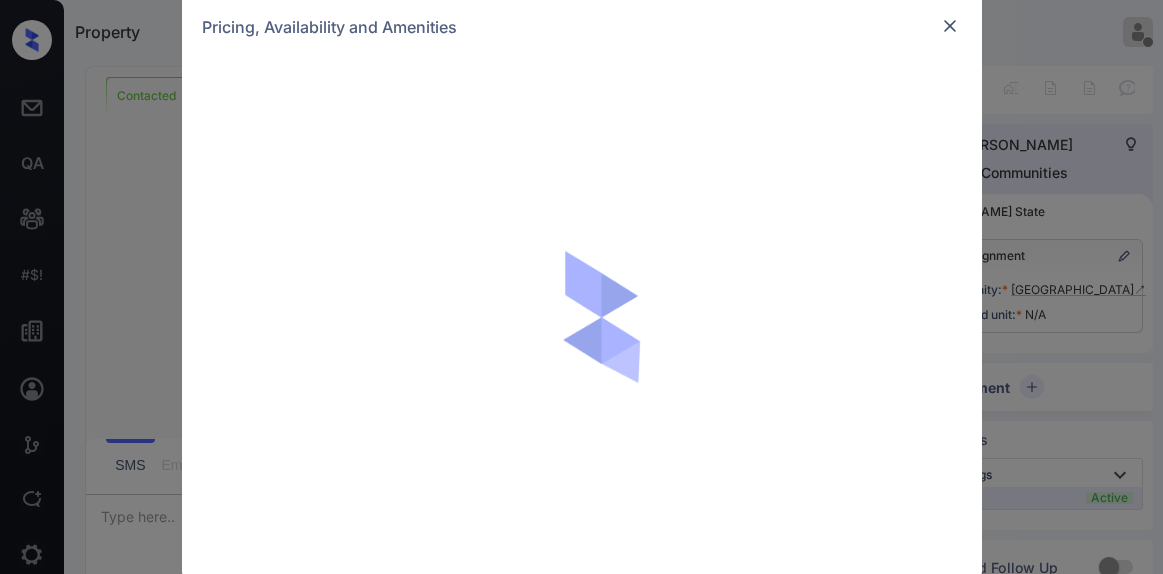scroll, scrollTop: 0, scrollLeft: 0, axis: both 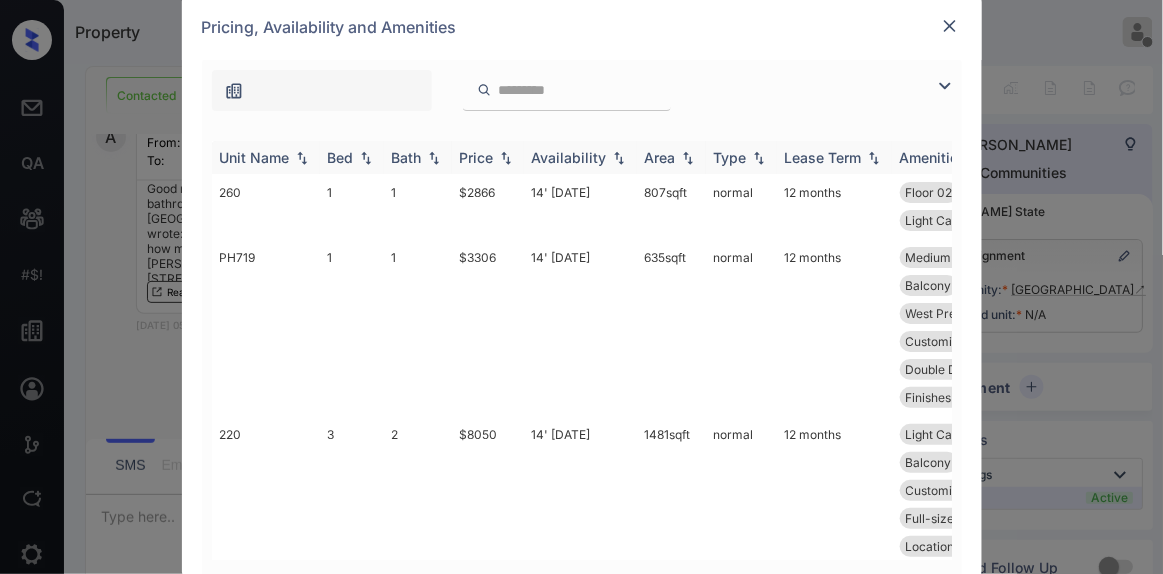 click on "Price" at bounding box center [477, 157] 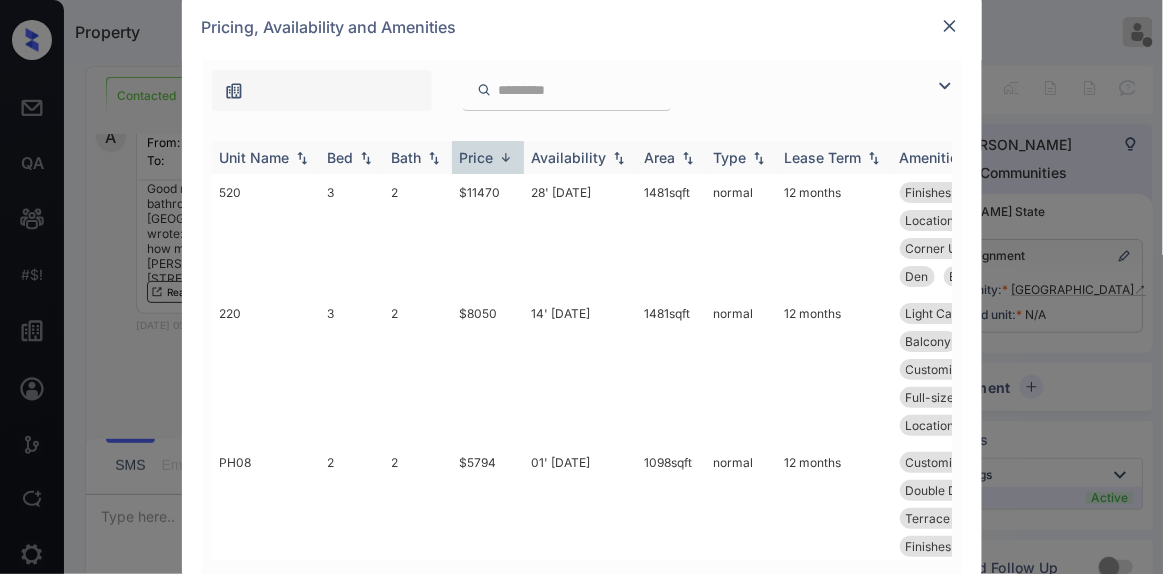 click on "Price" at bounding box center [477, 157] 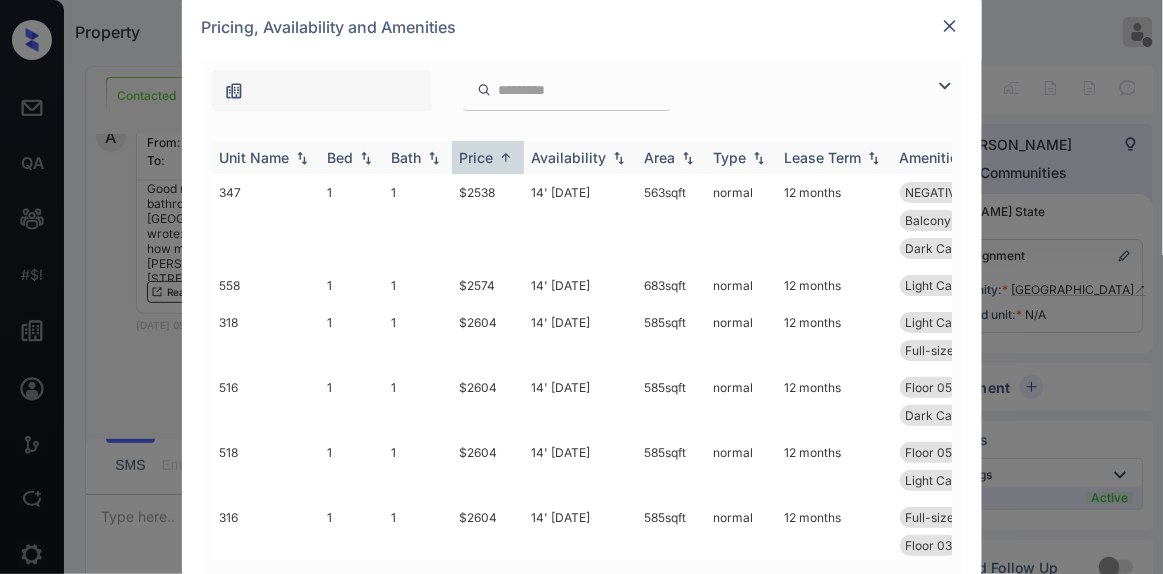 click on "Price" at bounding box center [477, 157] 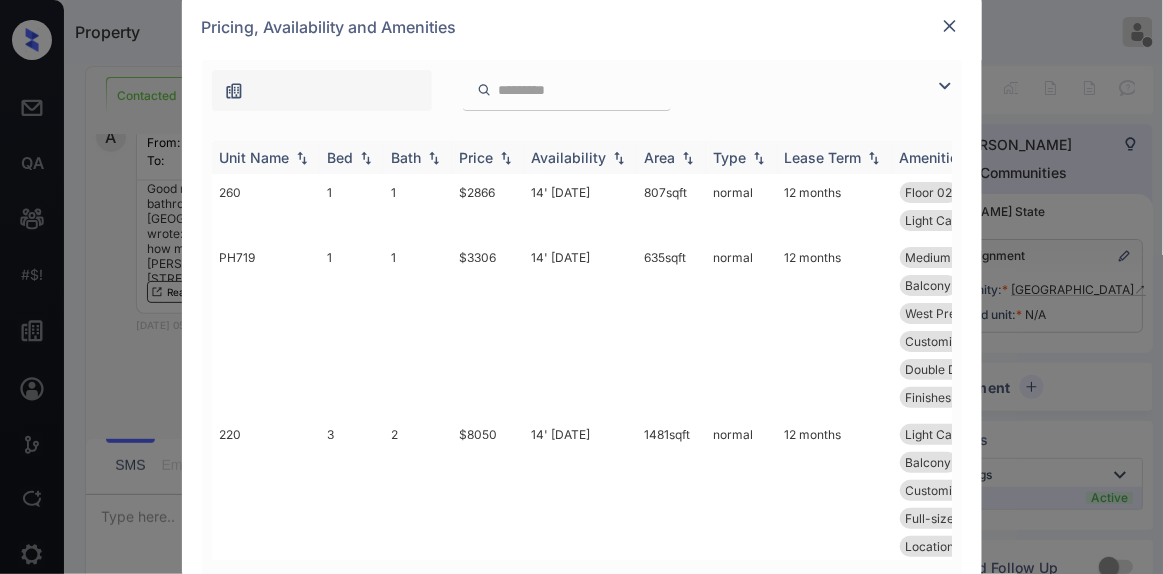click on "Price" at bounding box center (477, 157) 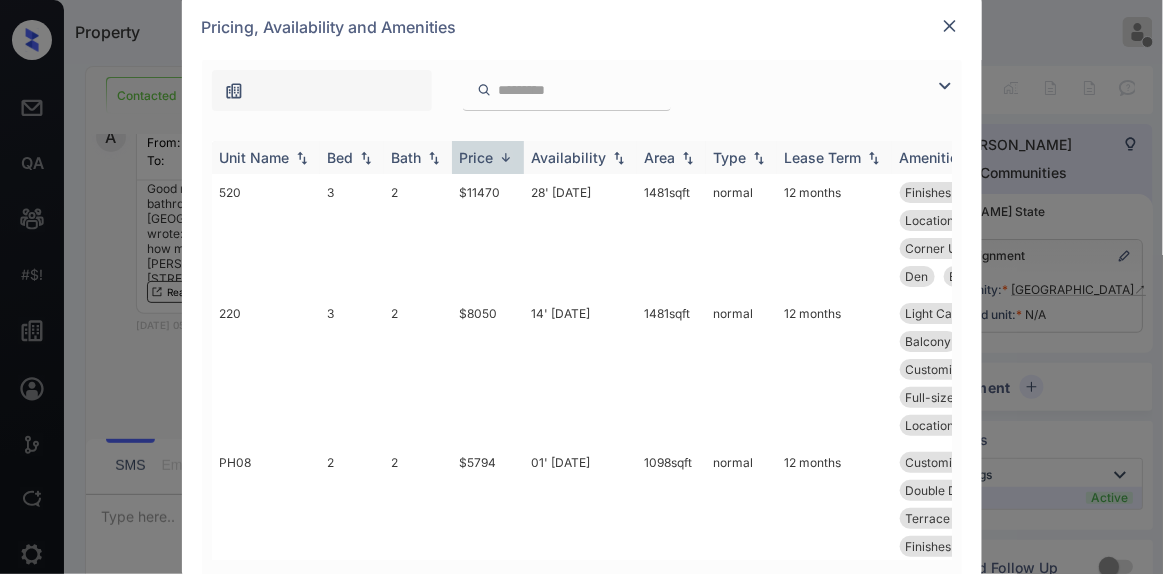 click on "Price" at bounding box center [477, 157] 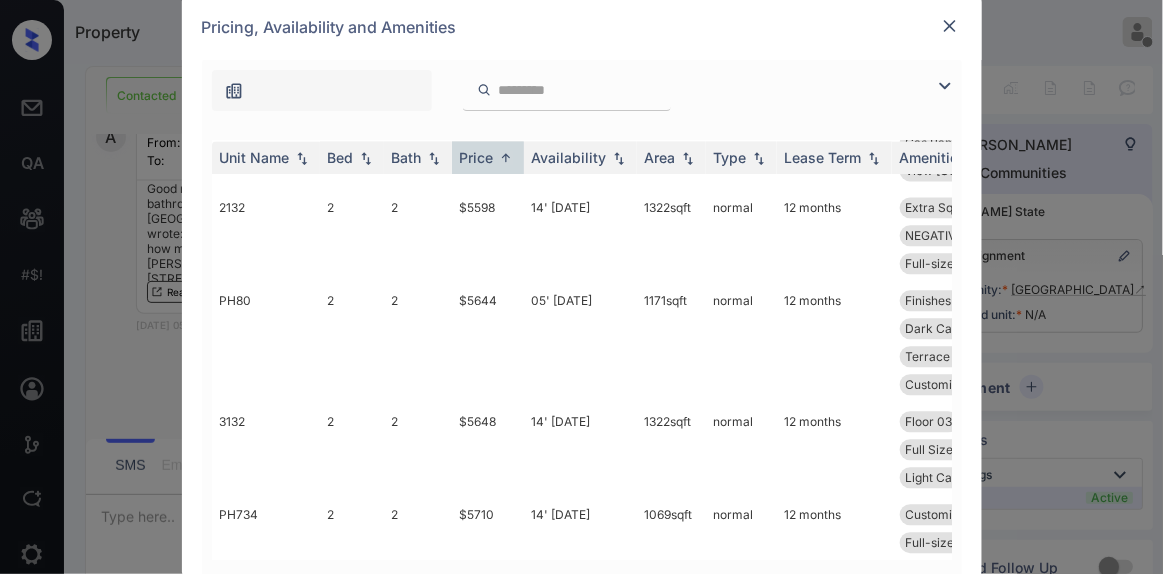 scroll, scrollTop: 19924, scrollLeft: 0, axis: vertical 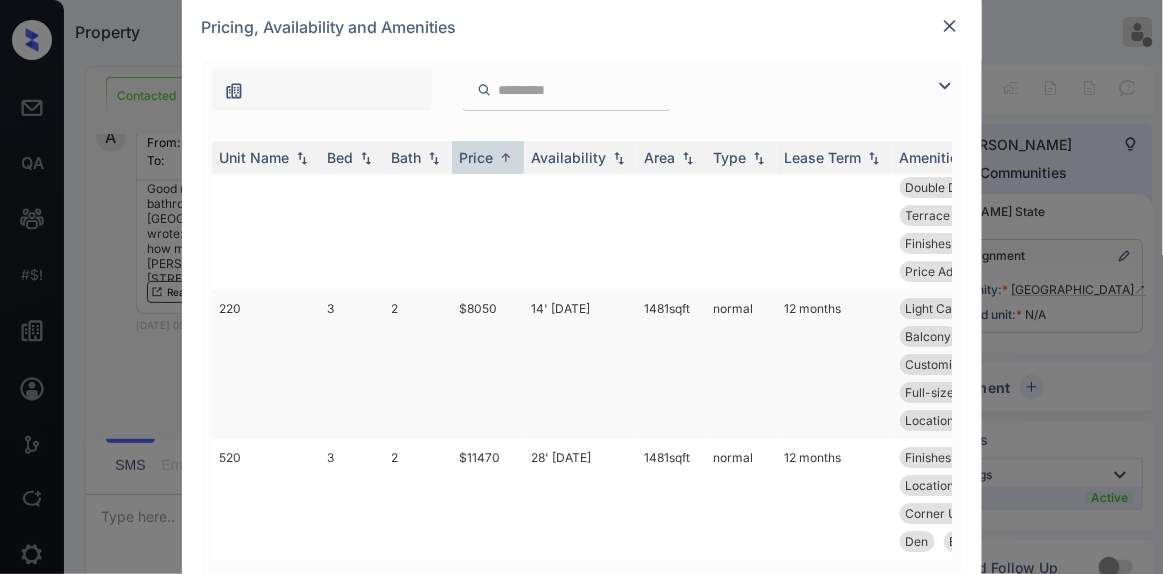 click on "12   months" at bounding box center [834, 364] 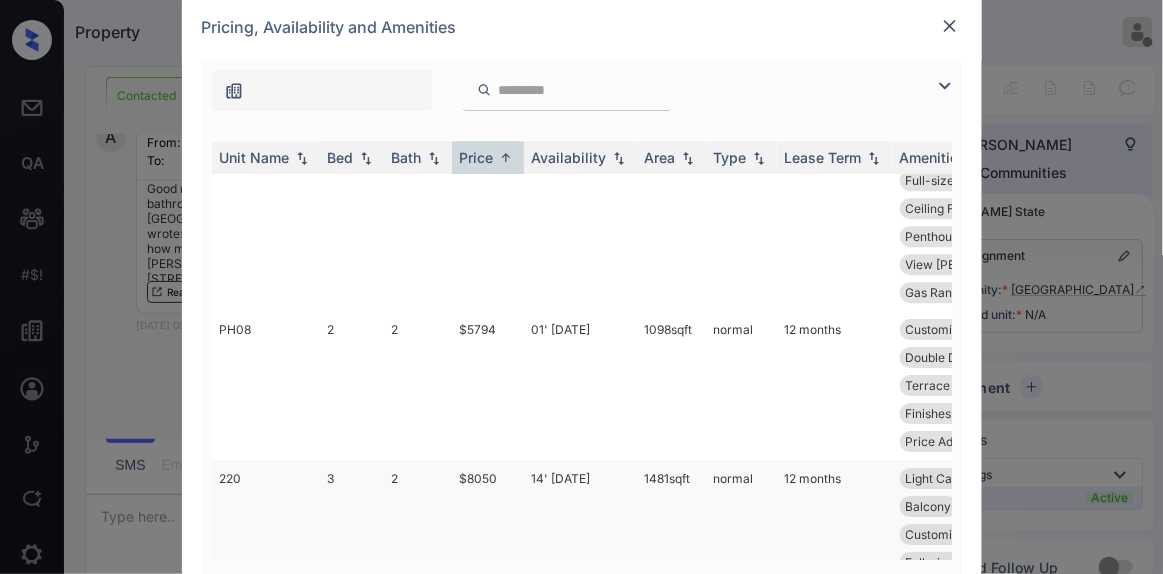 scroll, scrollTop: 19820, scrollLeft: 0, axis: vertical 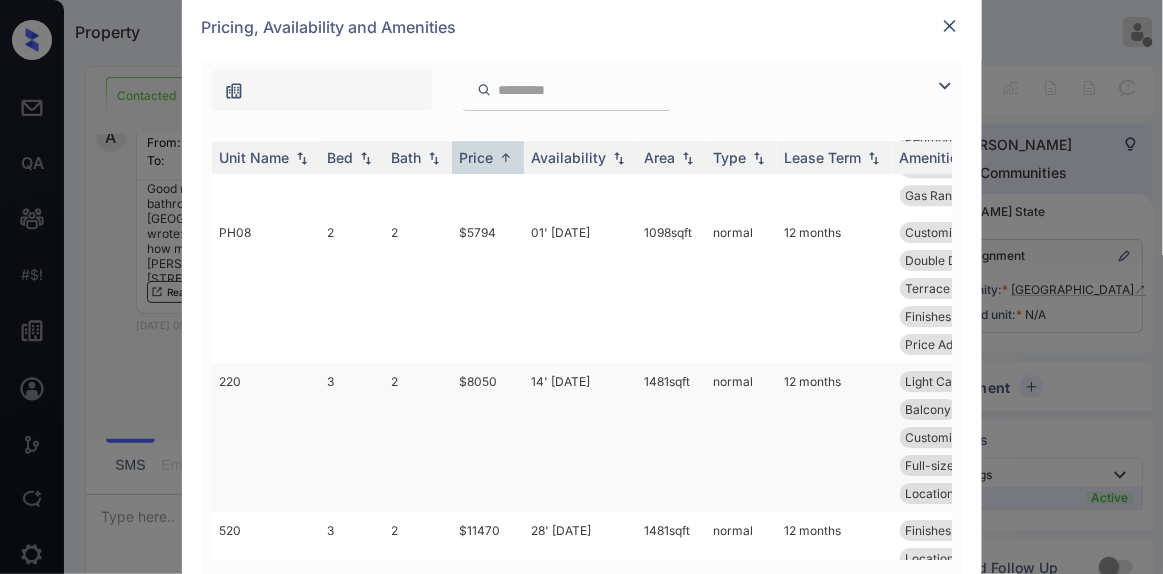 click on "12   months" at bounding box center [834, 437] 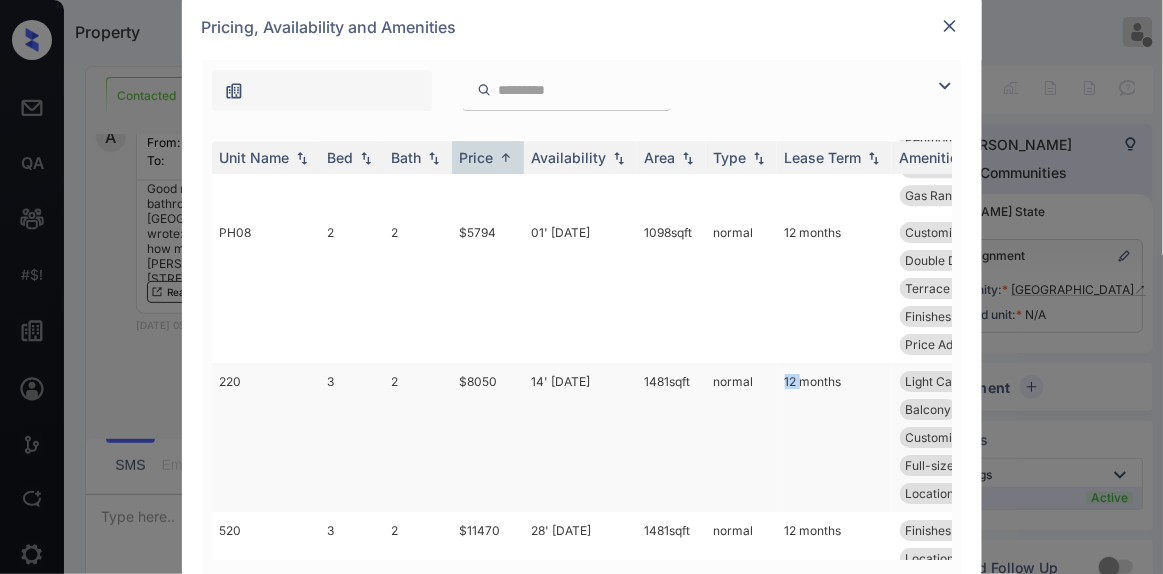 click on "12   months" at bounding box center [834, 437] 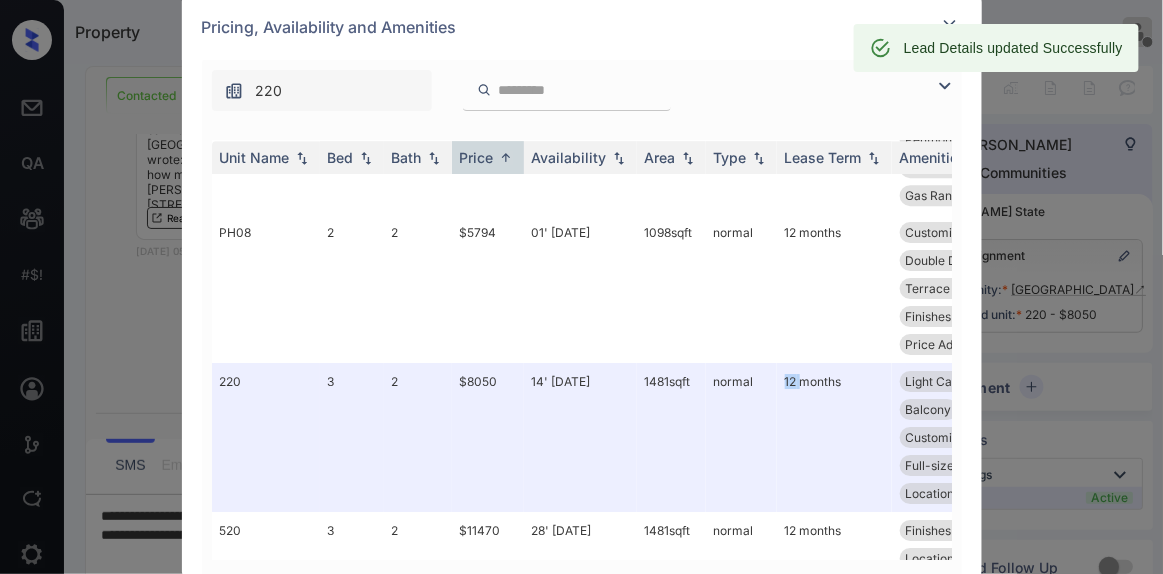 click at bounding box center (950, 26) 